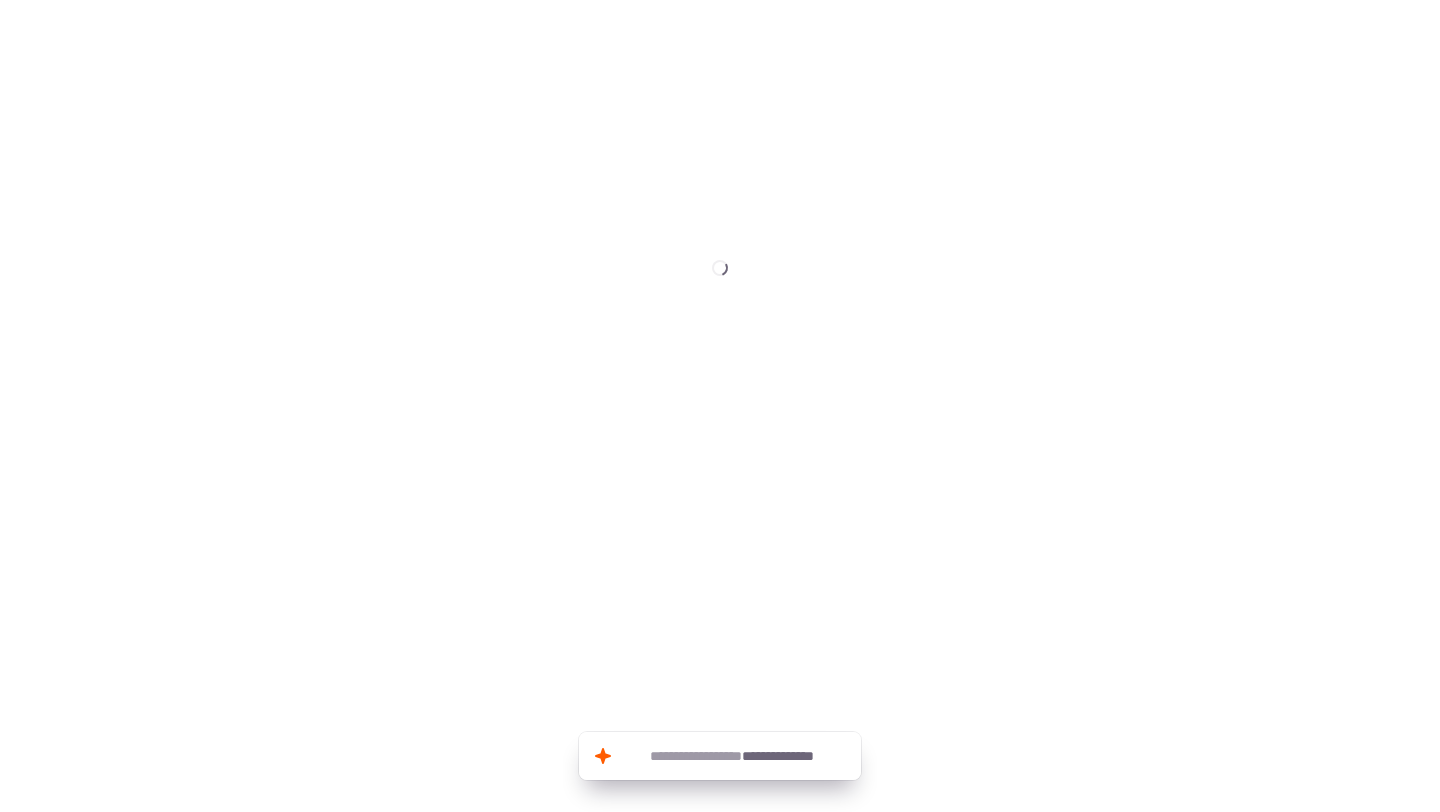 scroll, scrollTop: 0, scrollLeft: 0, axis: both 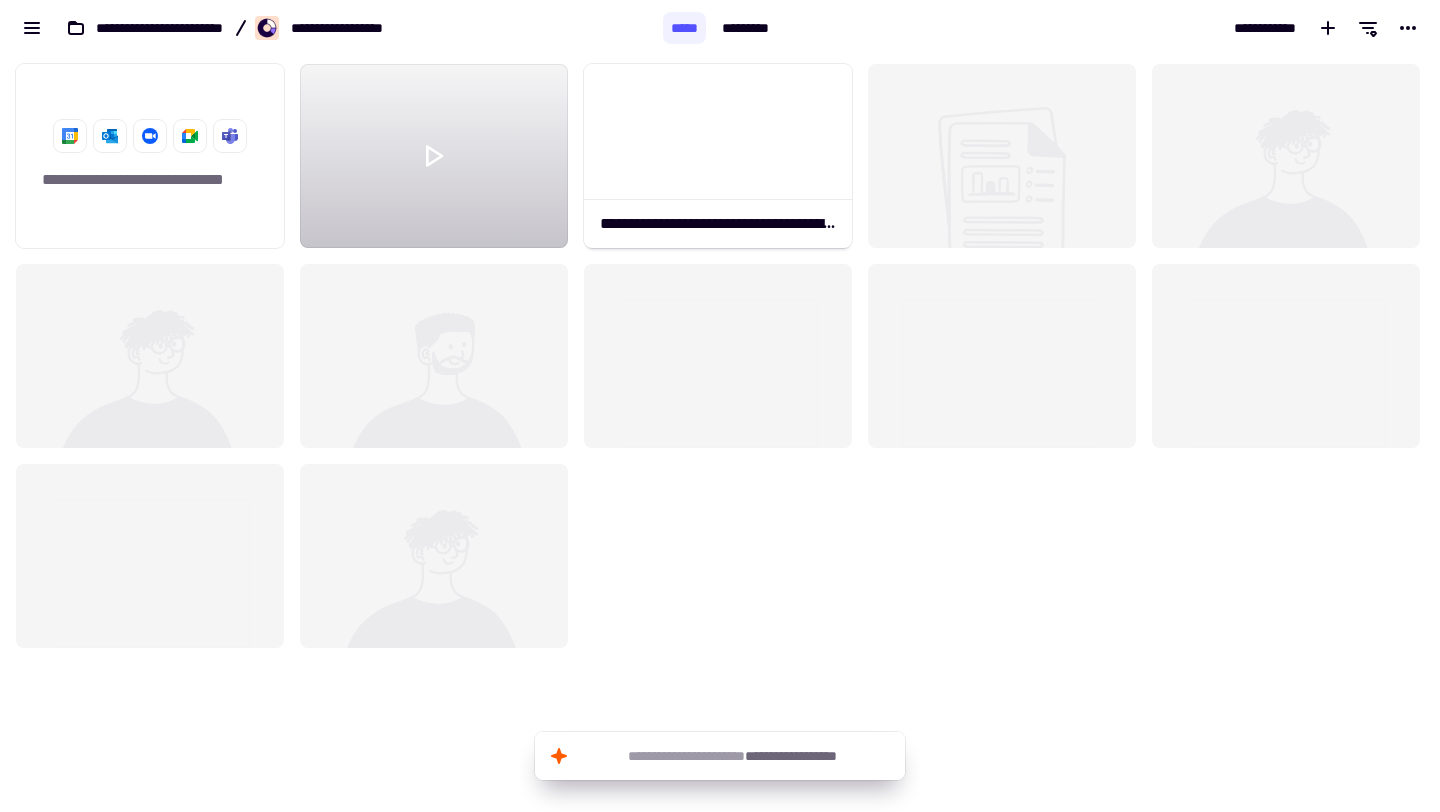 click 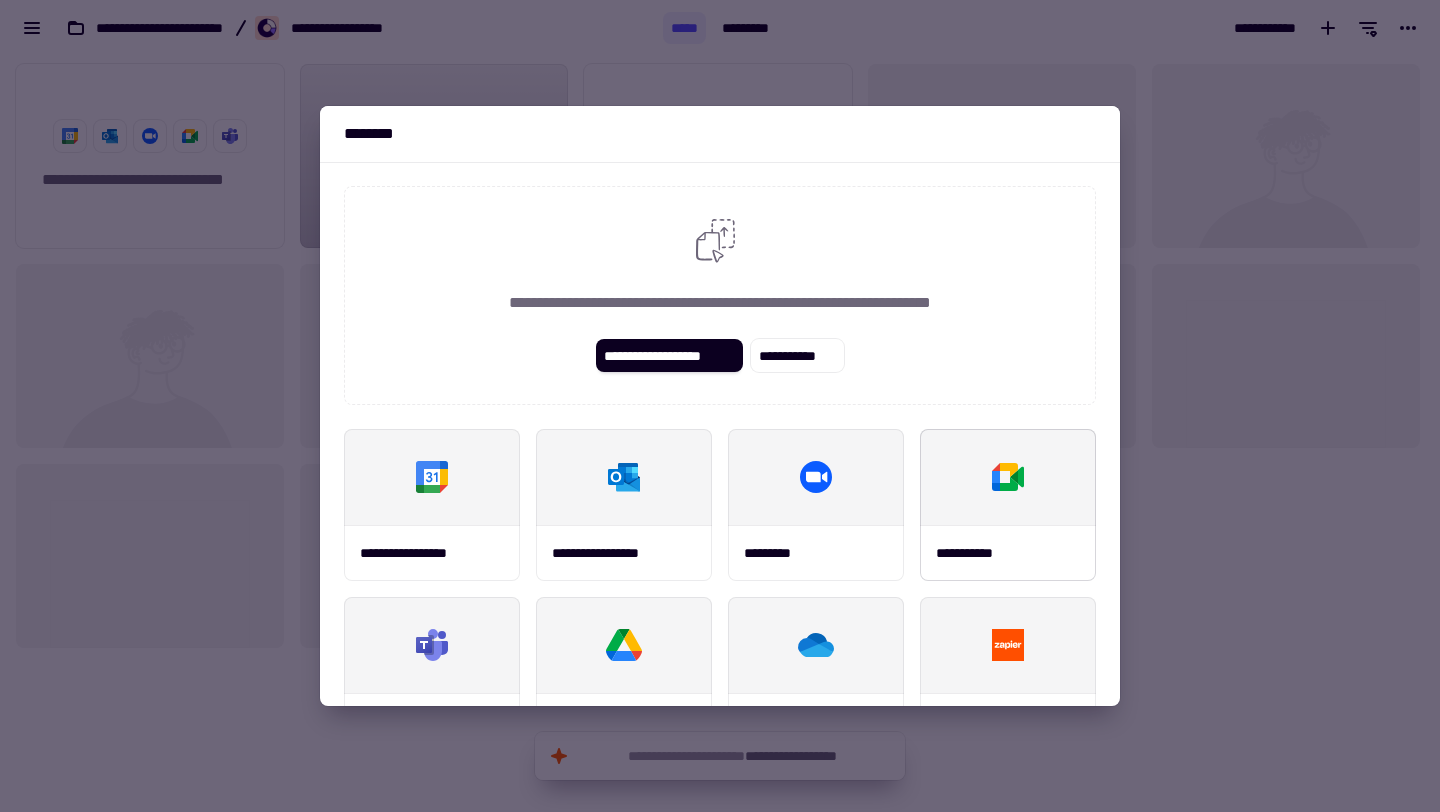 scroll, scrollTop: 235, scrollLeft: 0, axis: vertical 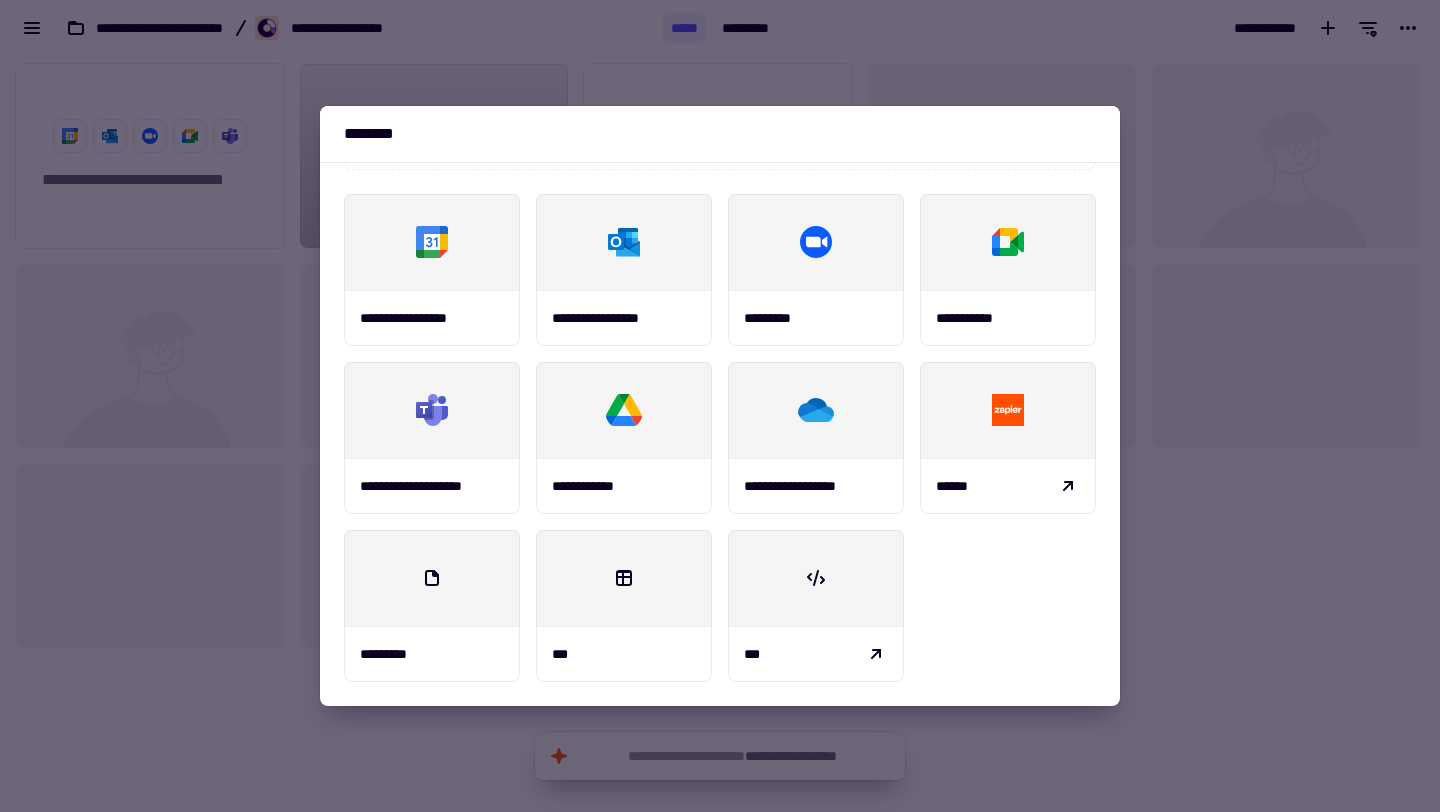 click at bounding box center [720, 406] 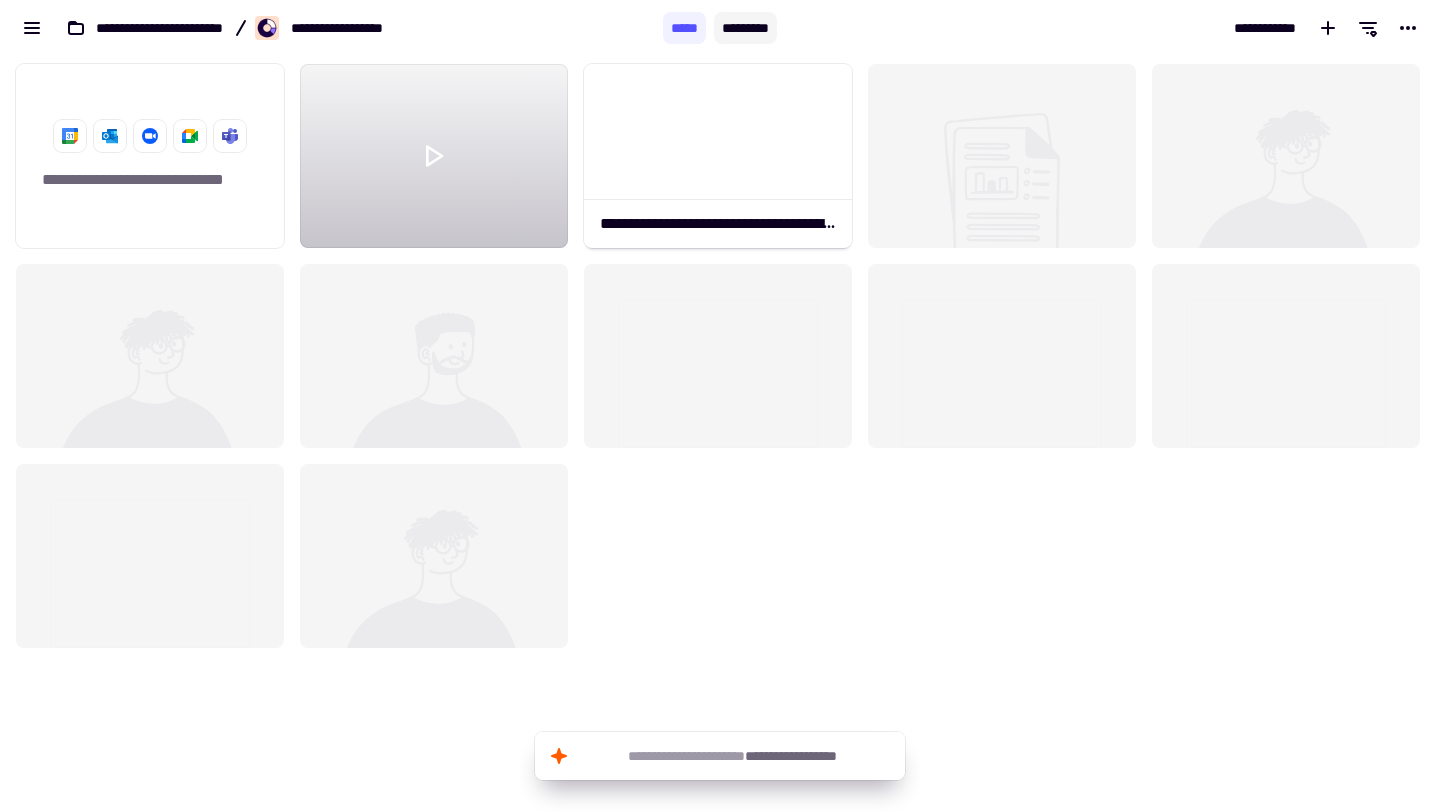 click on "*********" 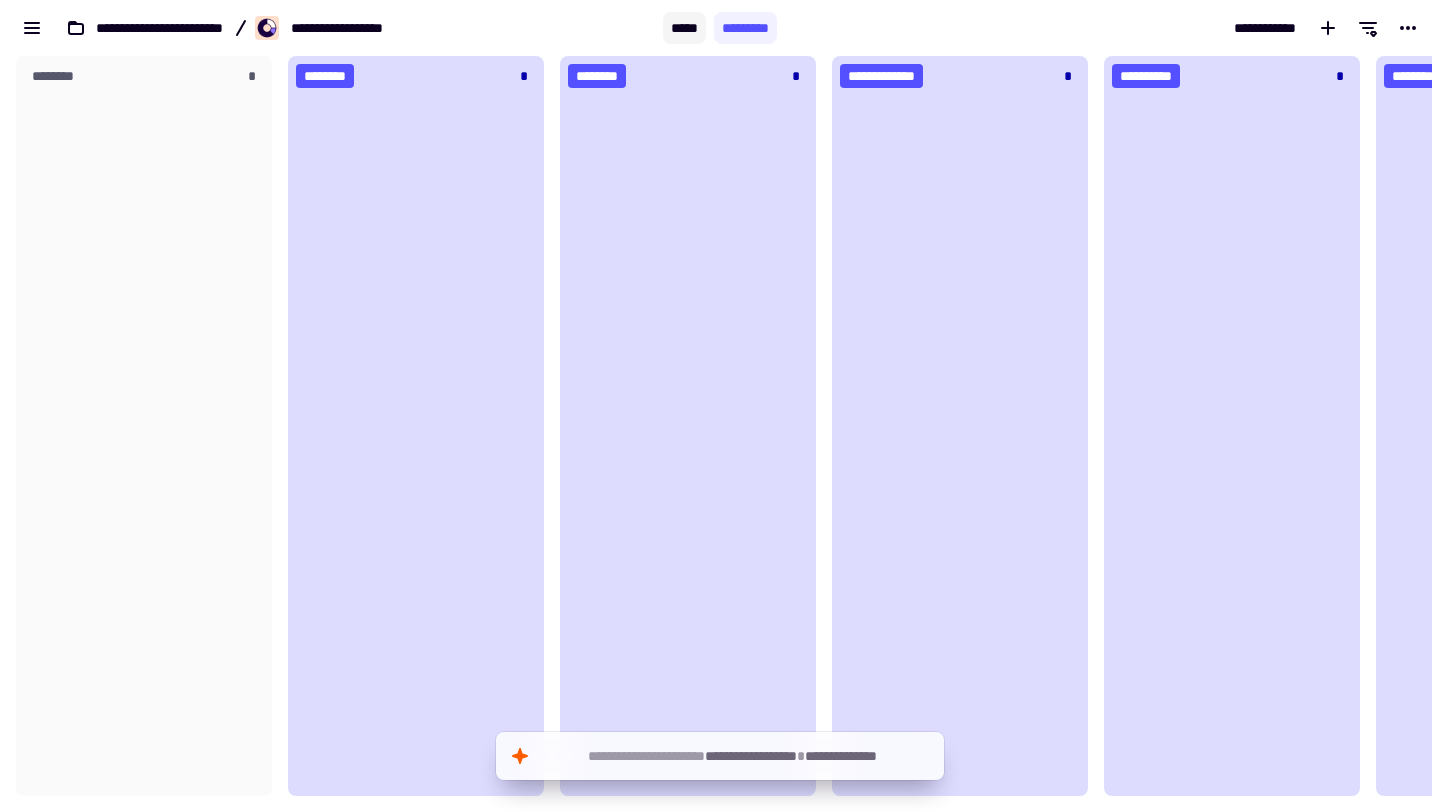scroll, scrollTop: 1, scrollLeft: 1, axis: both 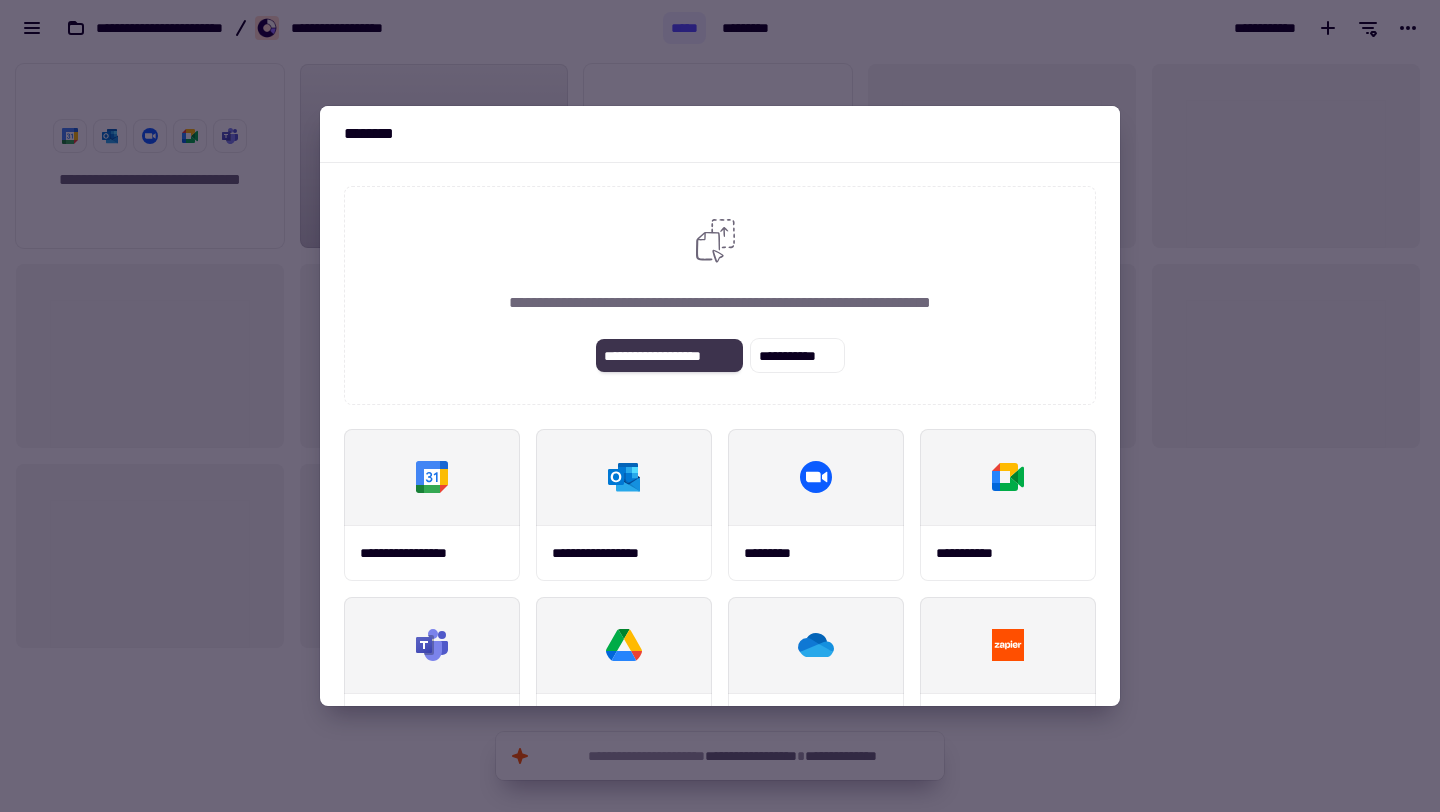 click on "**********" 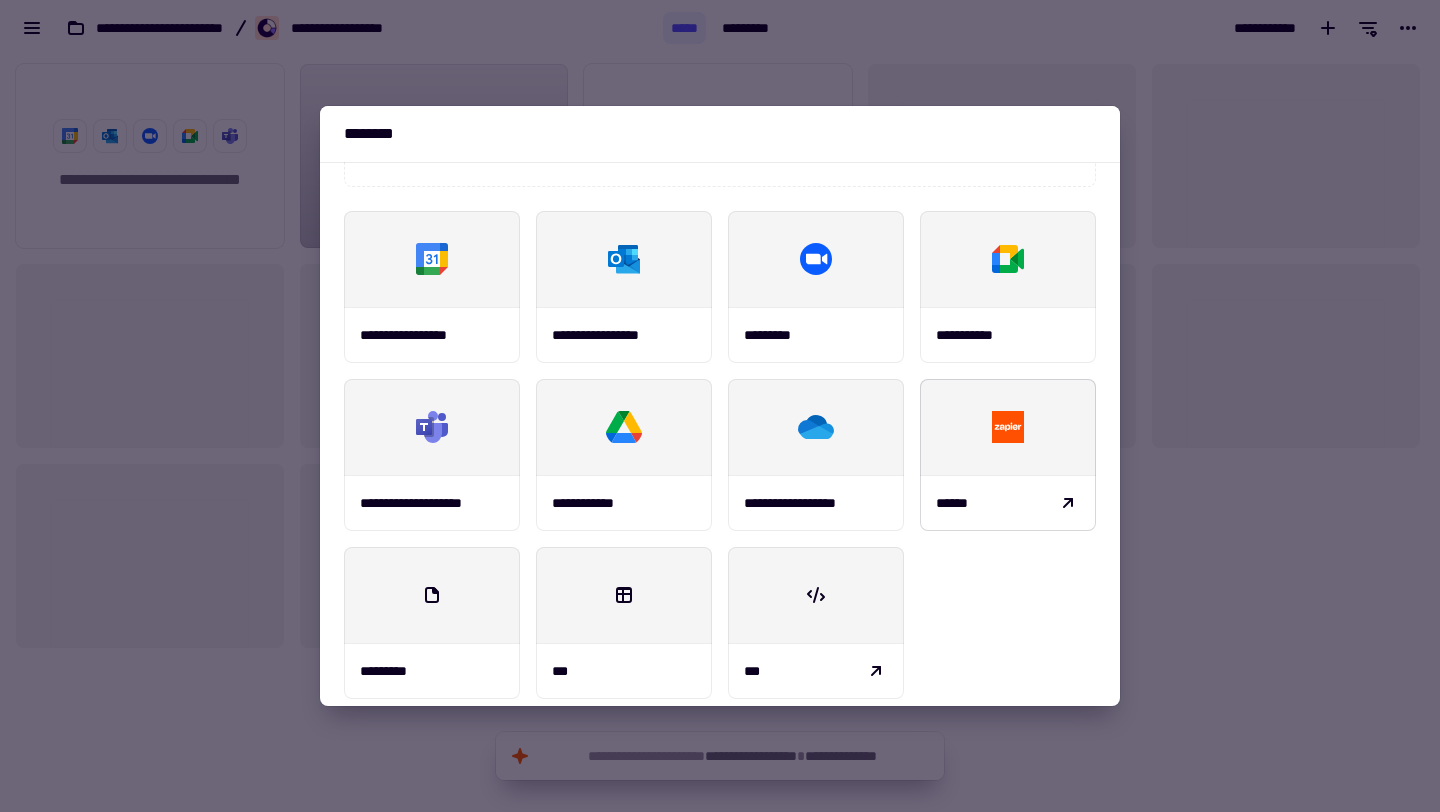 scroll, scrollTop: 222, scrollLeft: 0, axis: vertical 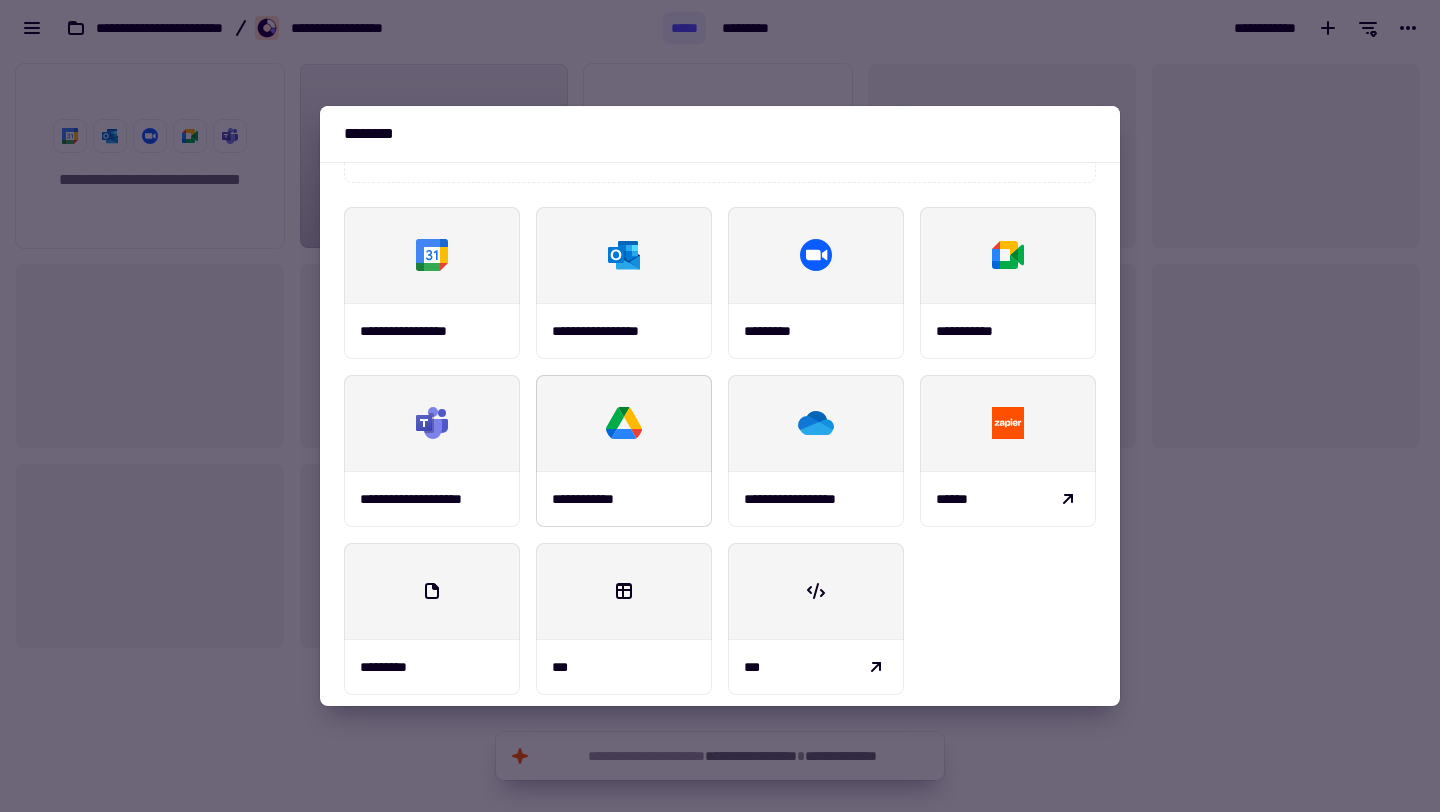 click at bounding box center [624, 423] 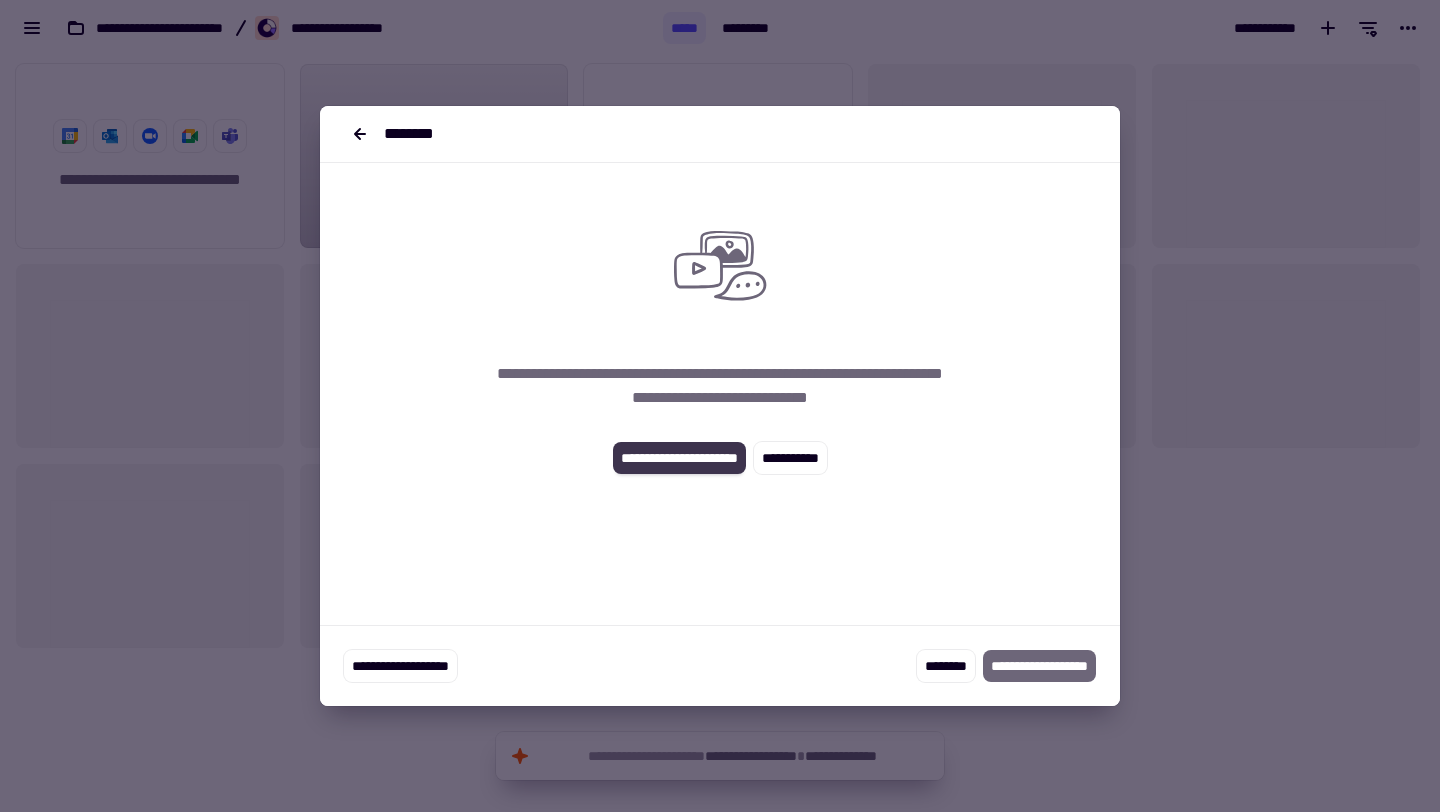 click on "**********" 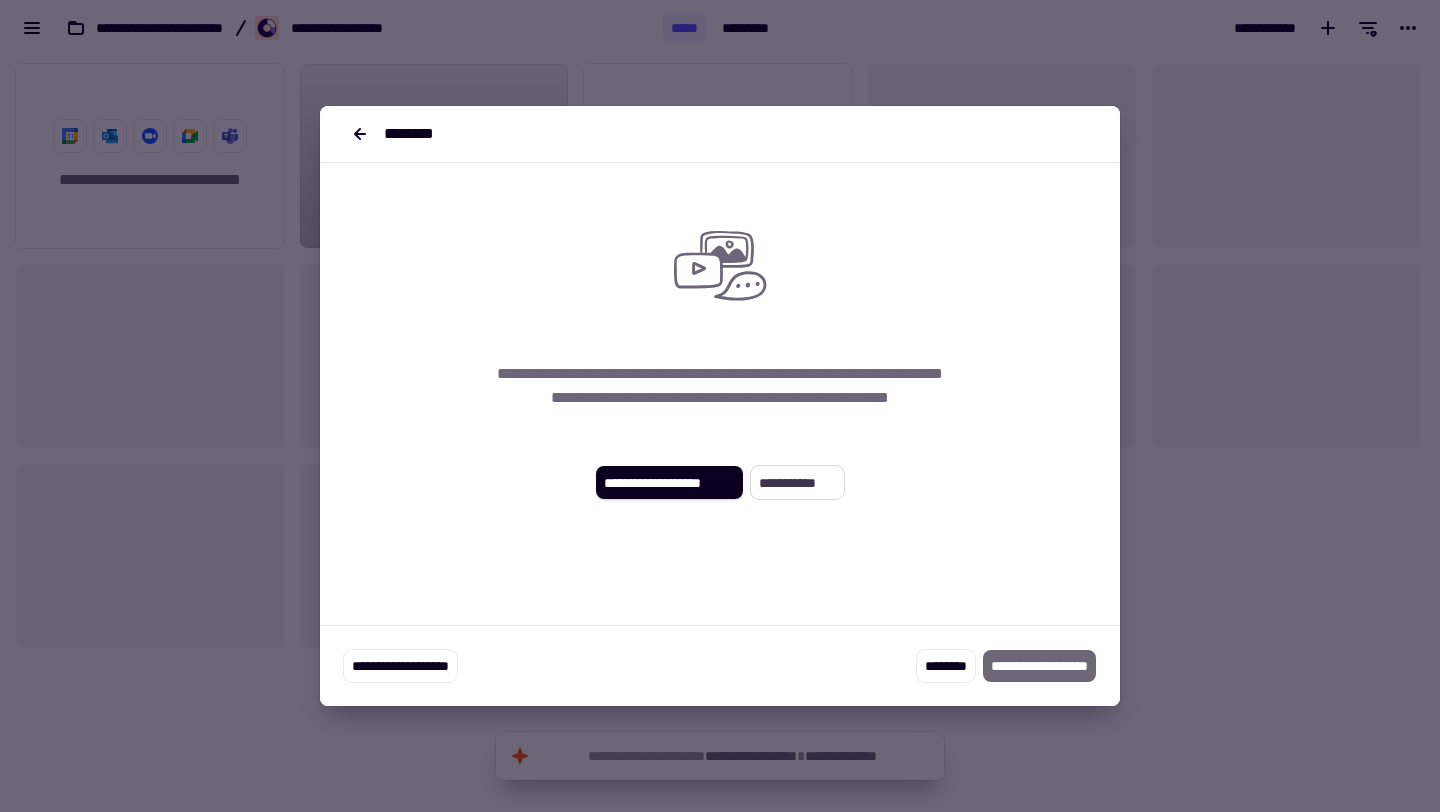click on "**********" 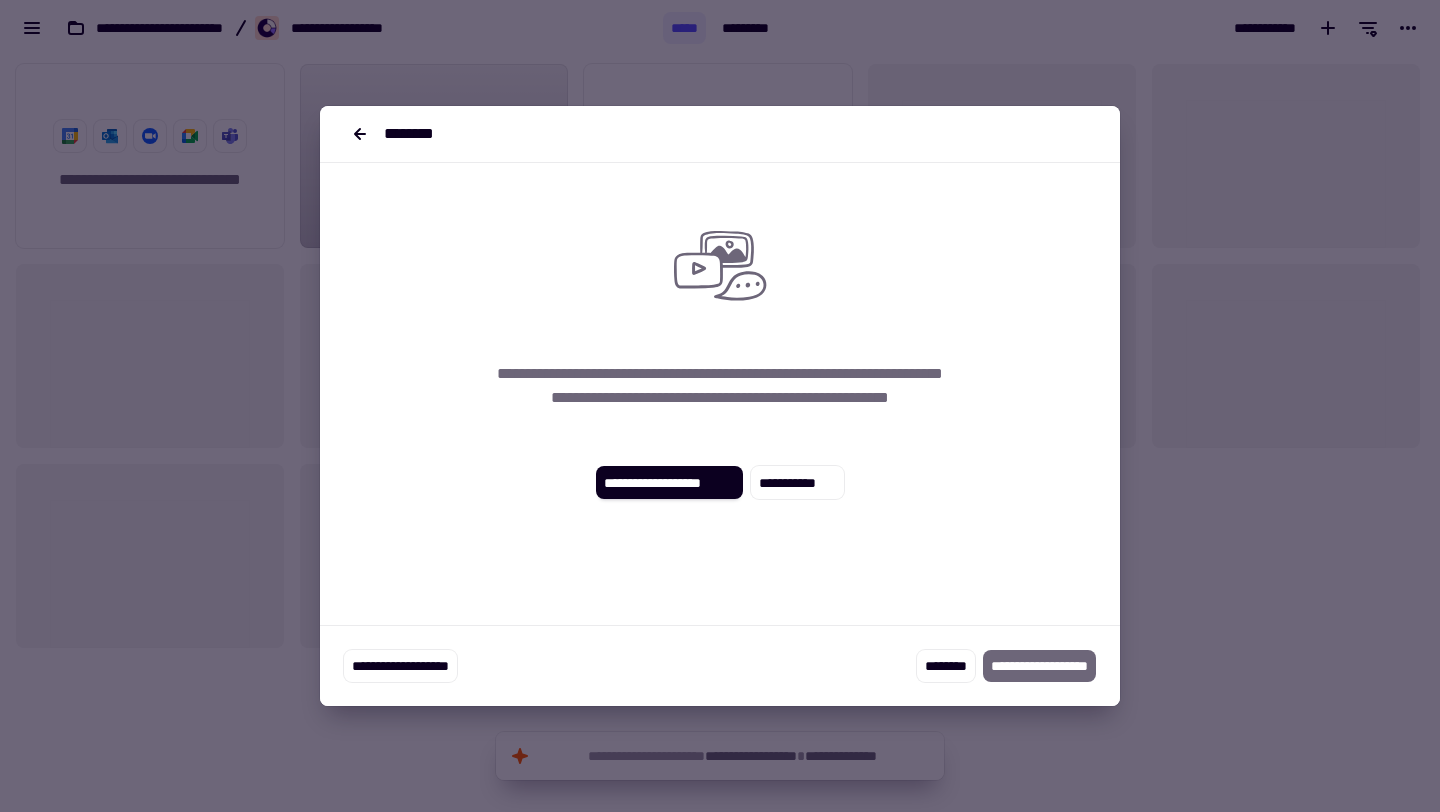 click at bounding box center [720, 406] 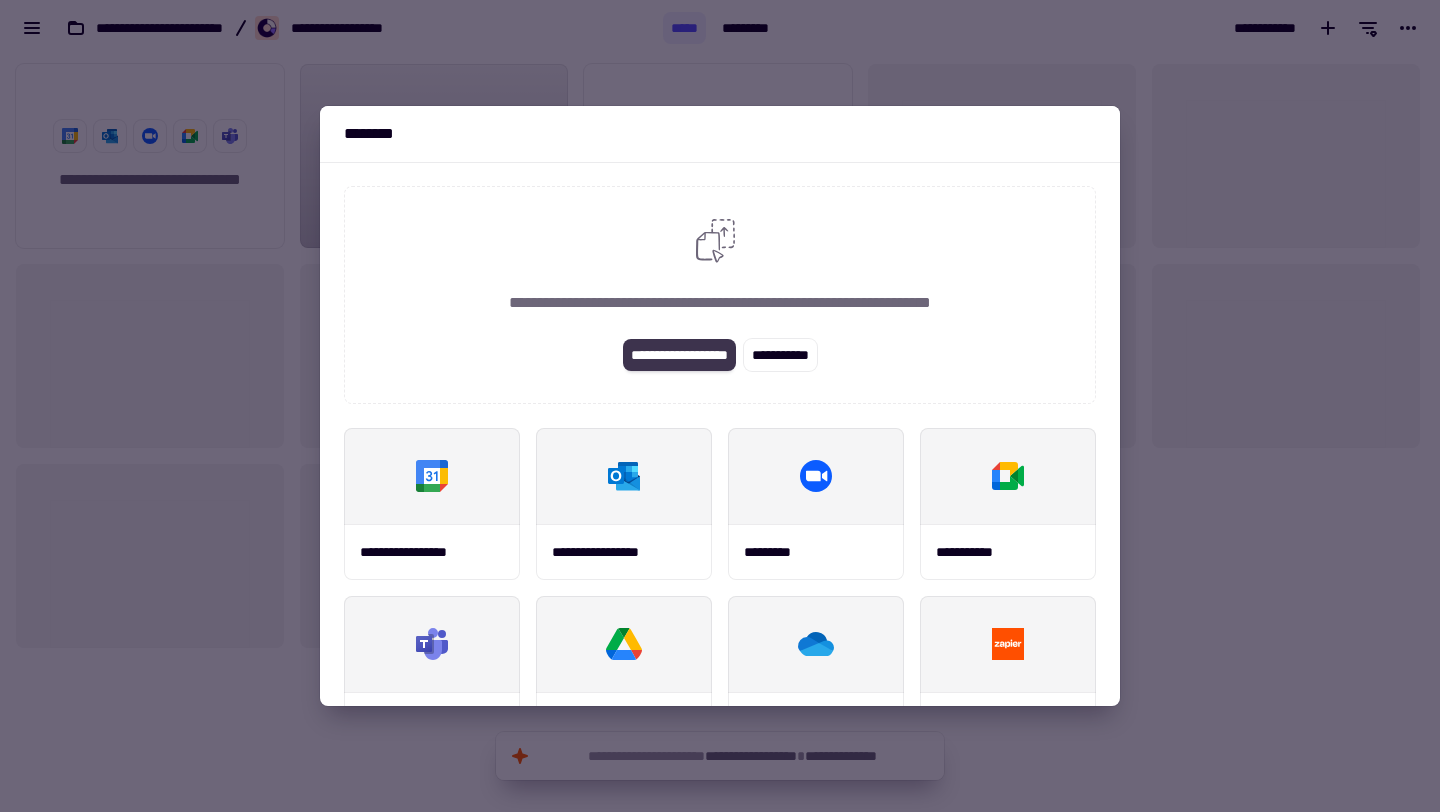 click on "**********" 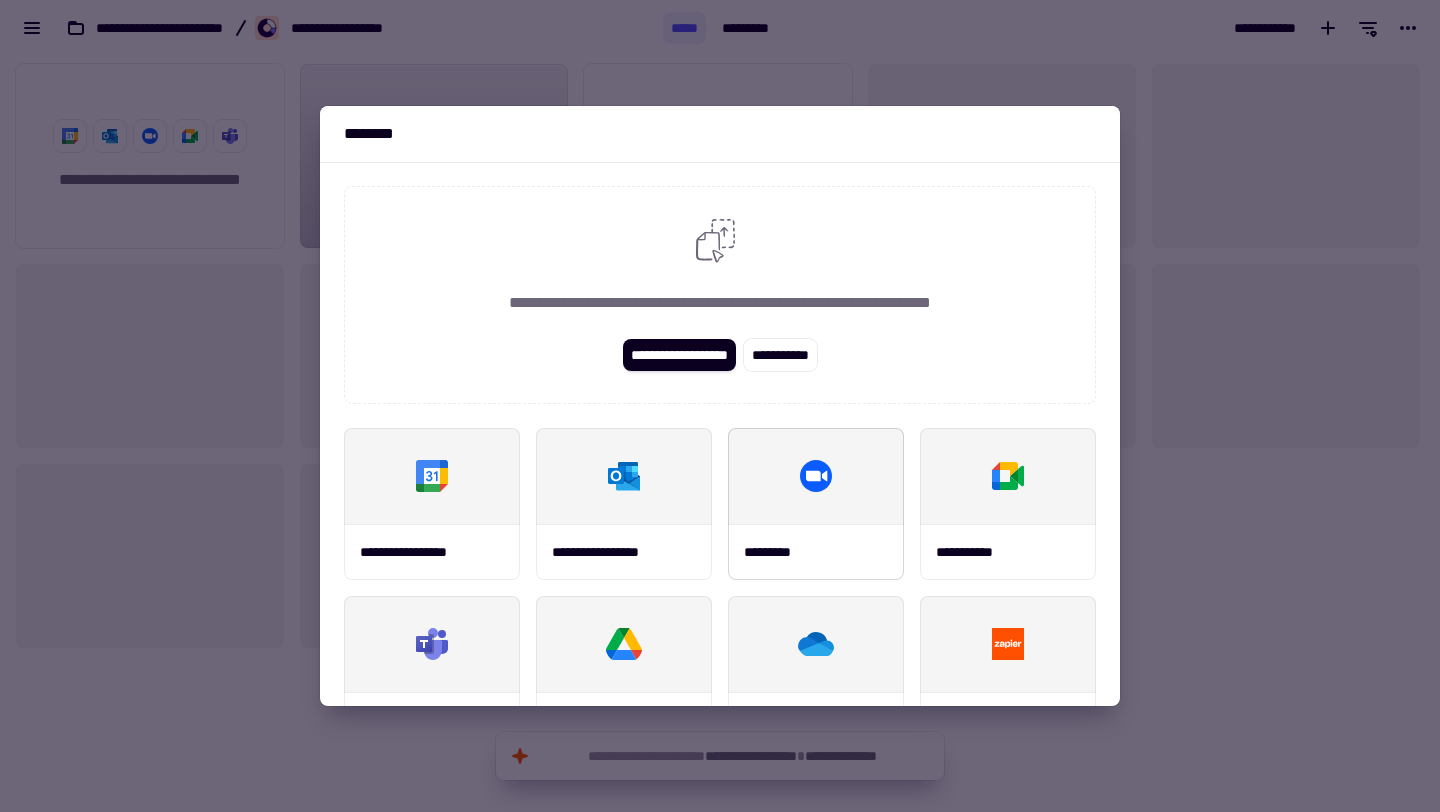 scroll, scrollTop: 235, scrollLeft: 0, axis: vertical 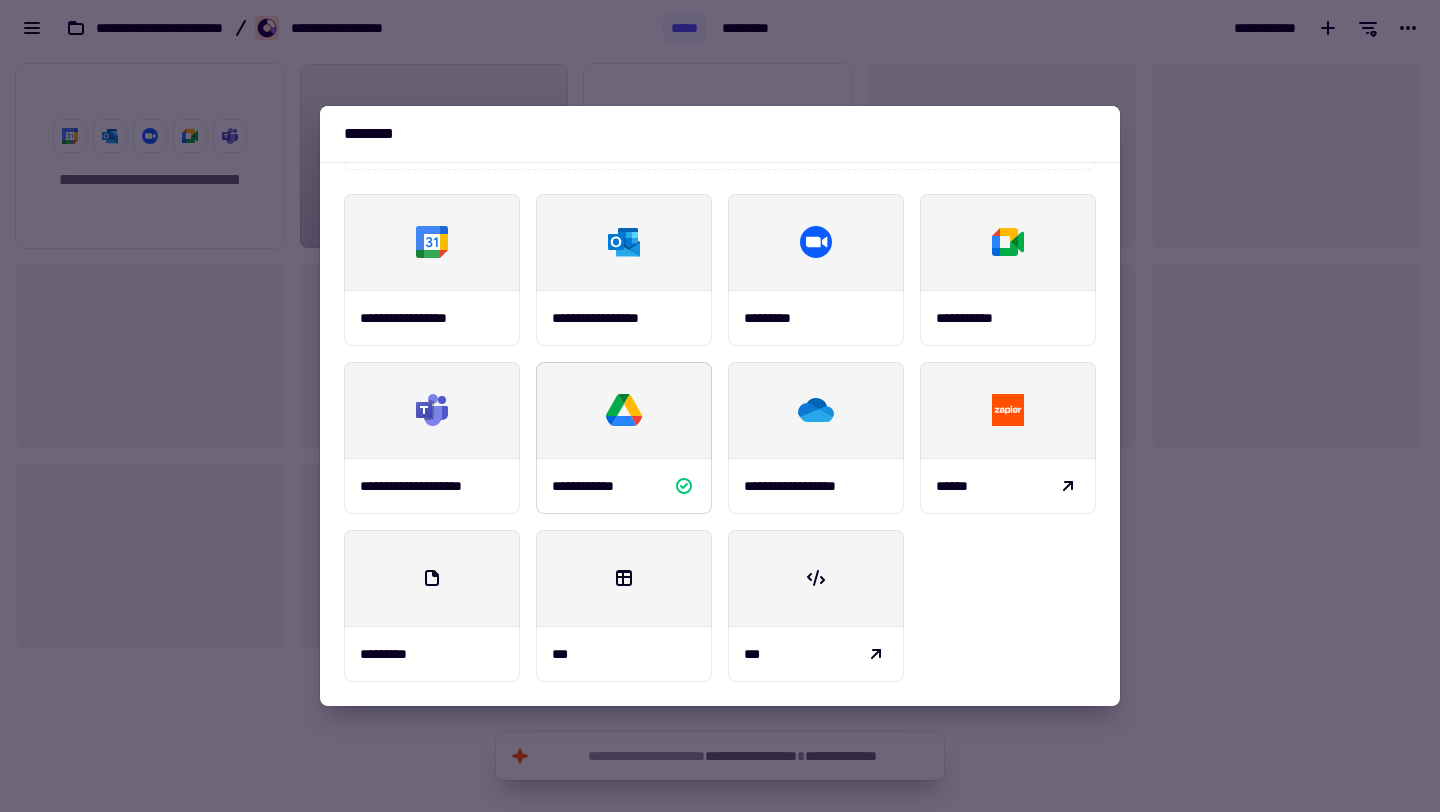 click at bounding box center [624, 410] 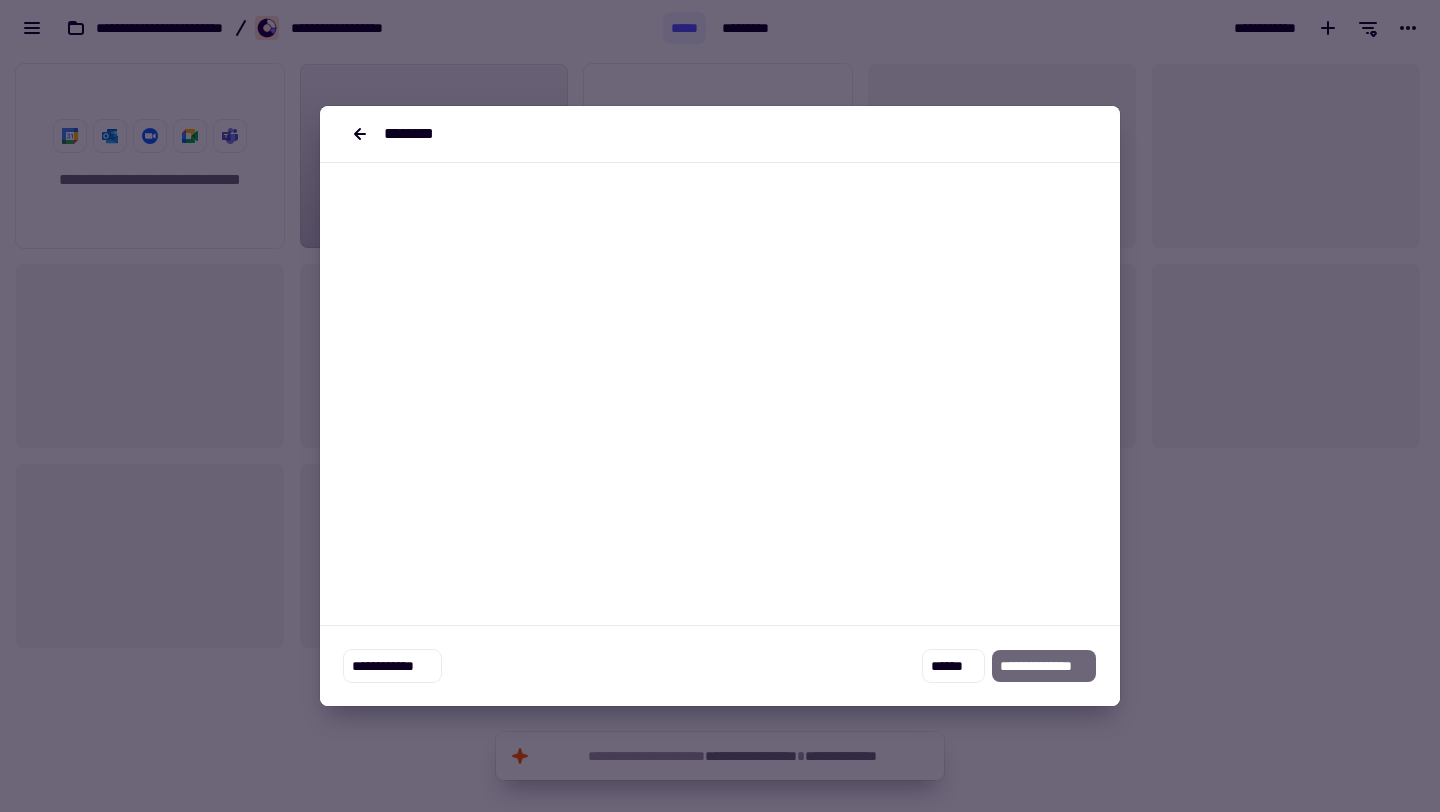 scroll, scrollTop: 0, scrollLeft: 0, axis: both 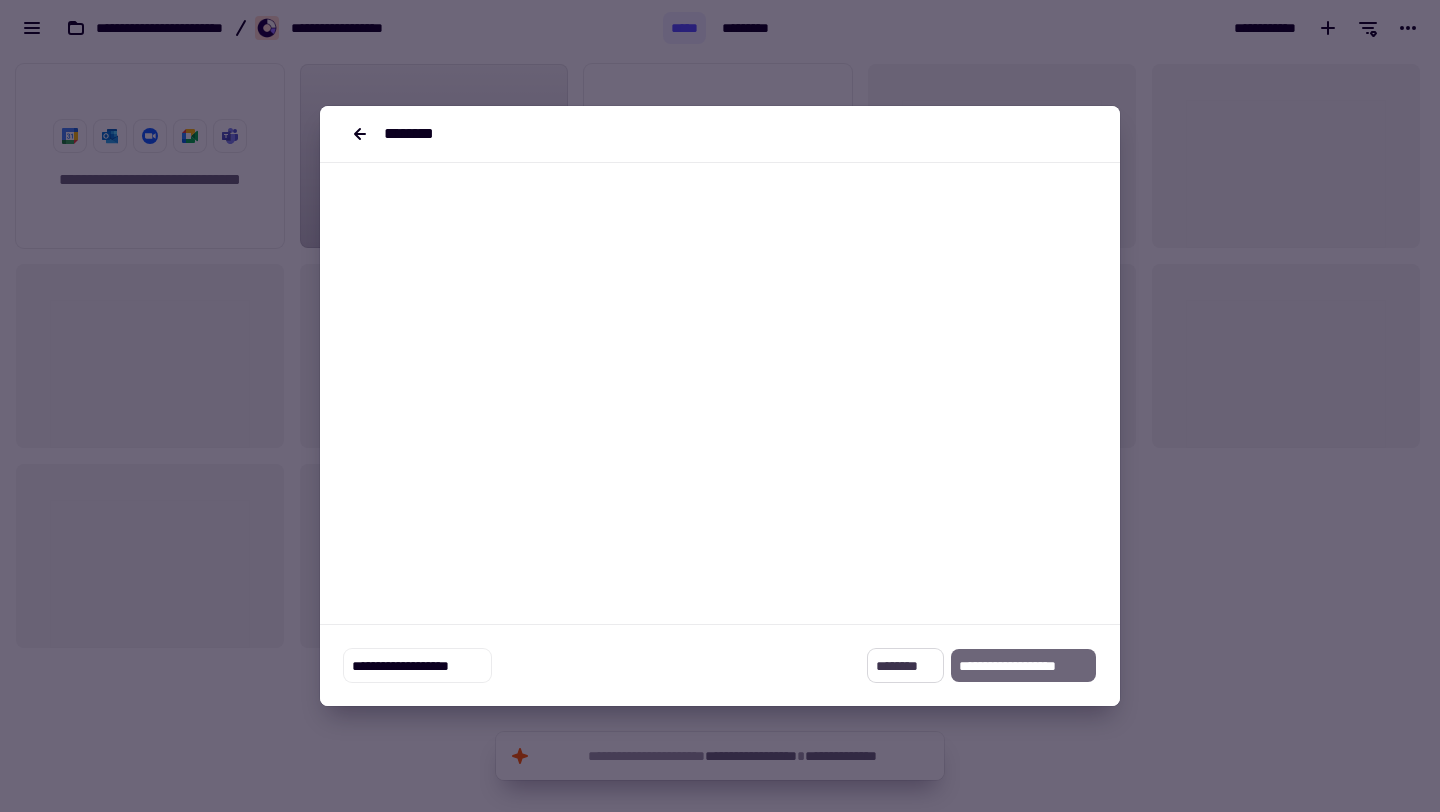 click on "********" 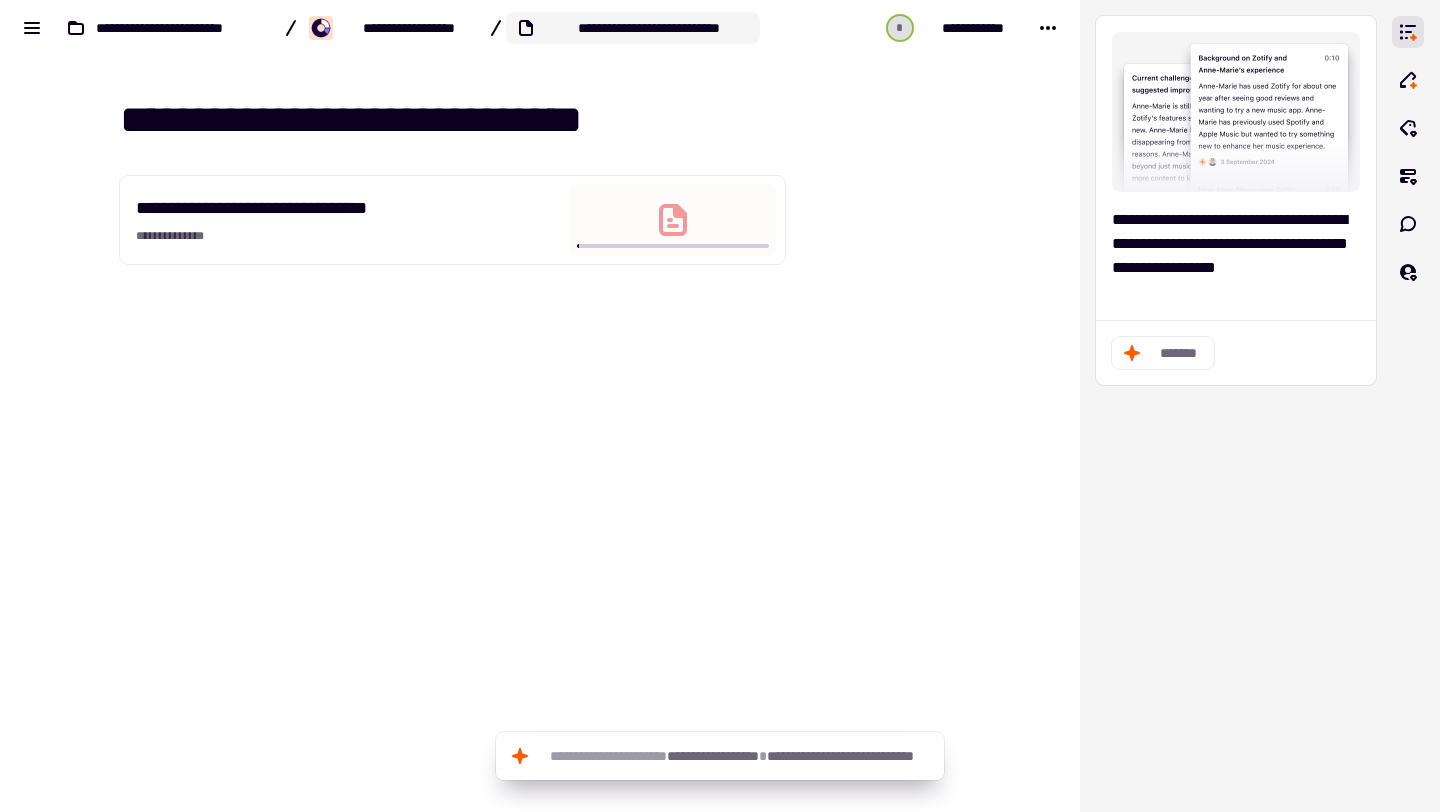 click on "**********" 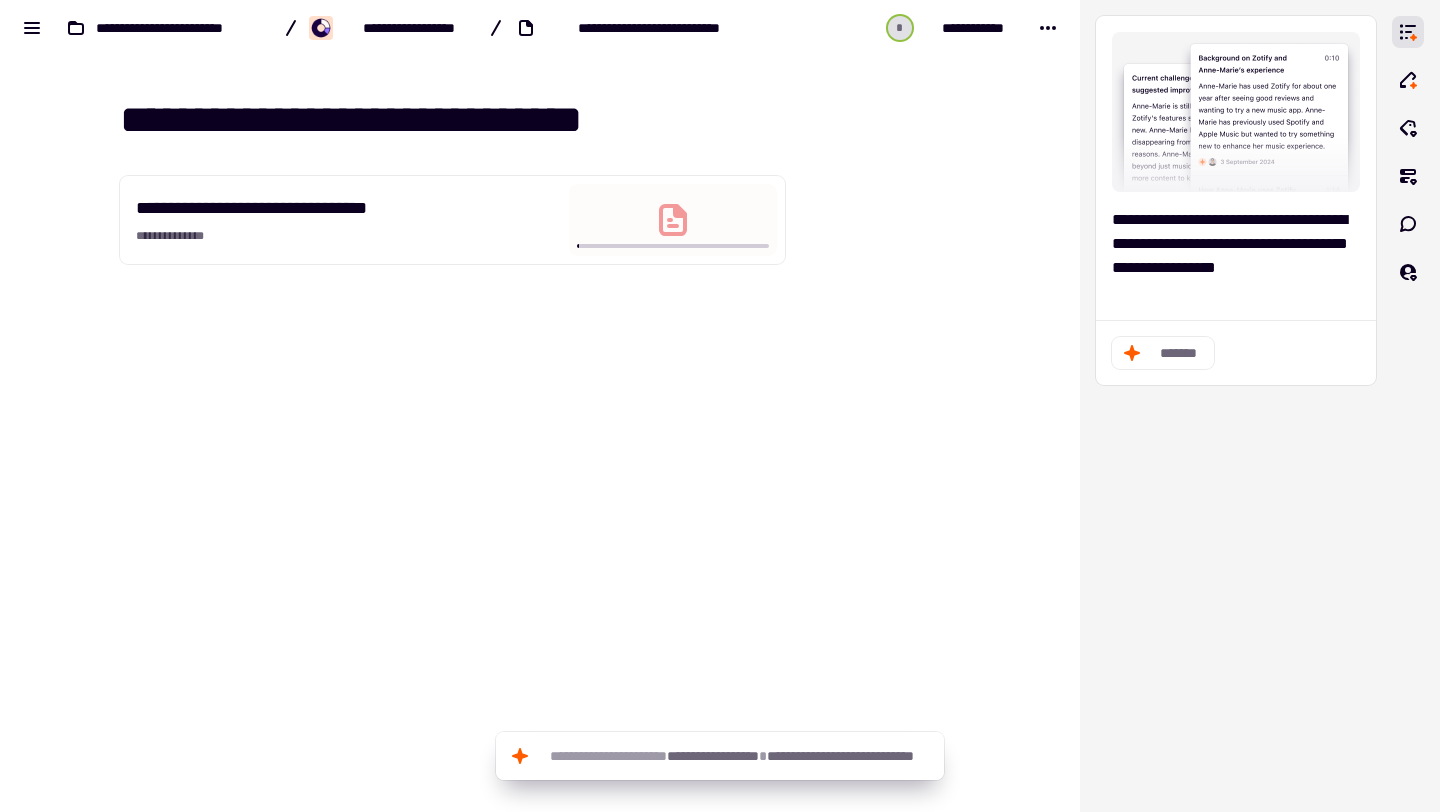 click on "**********" at bounding box center [540, 326] 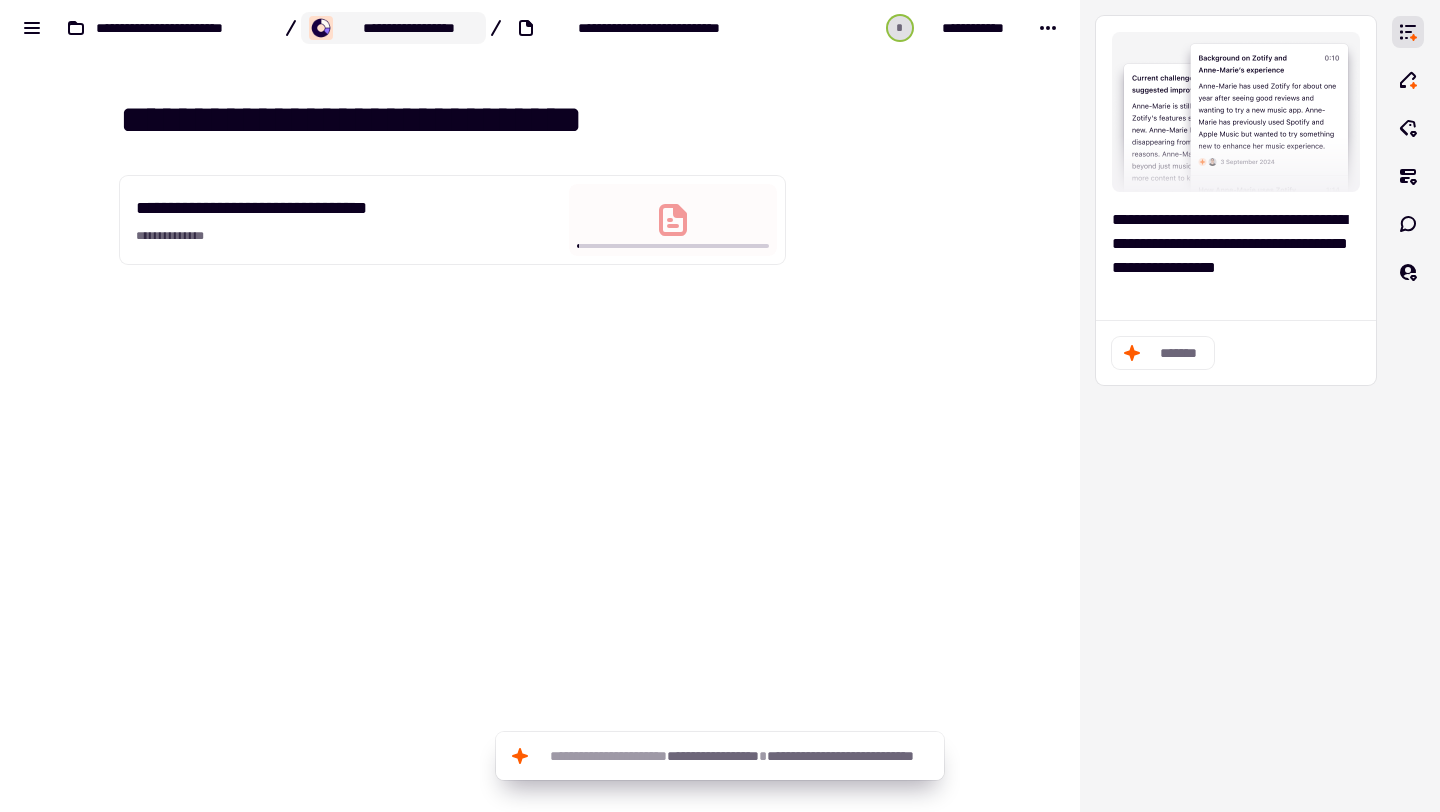 click on "**********" 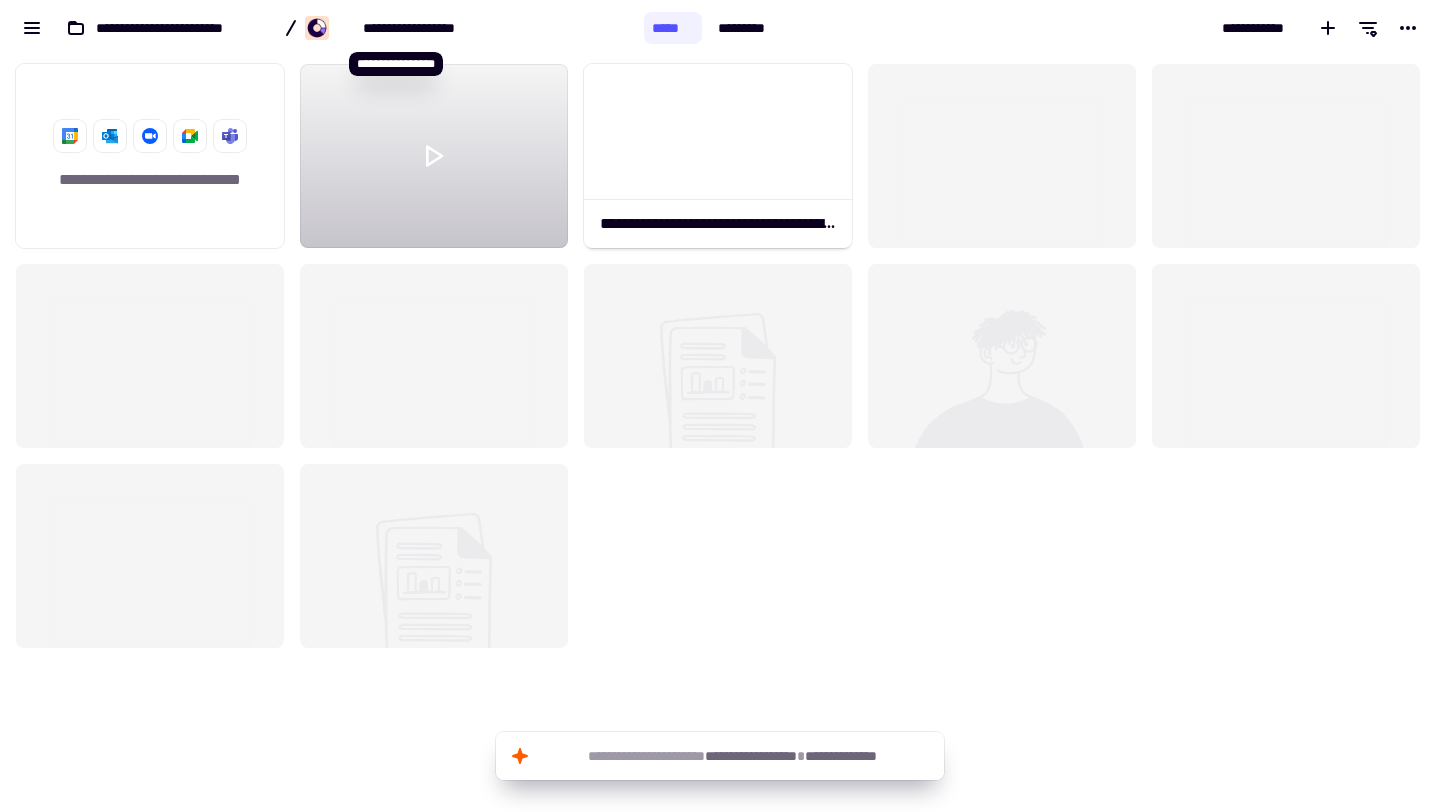 scroll, scrollTop: 1, scrollLeft: 1, axis: both 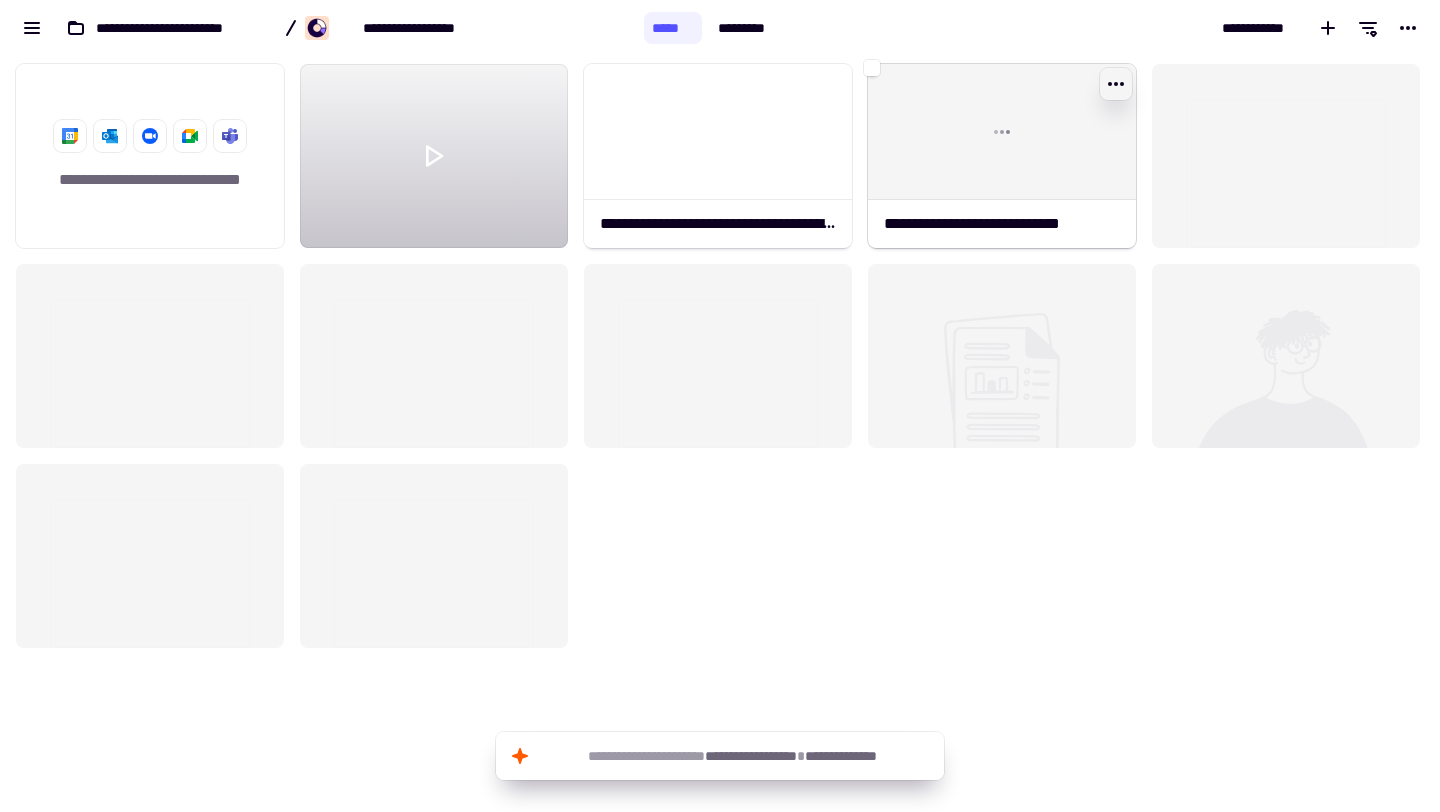 click 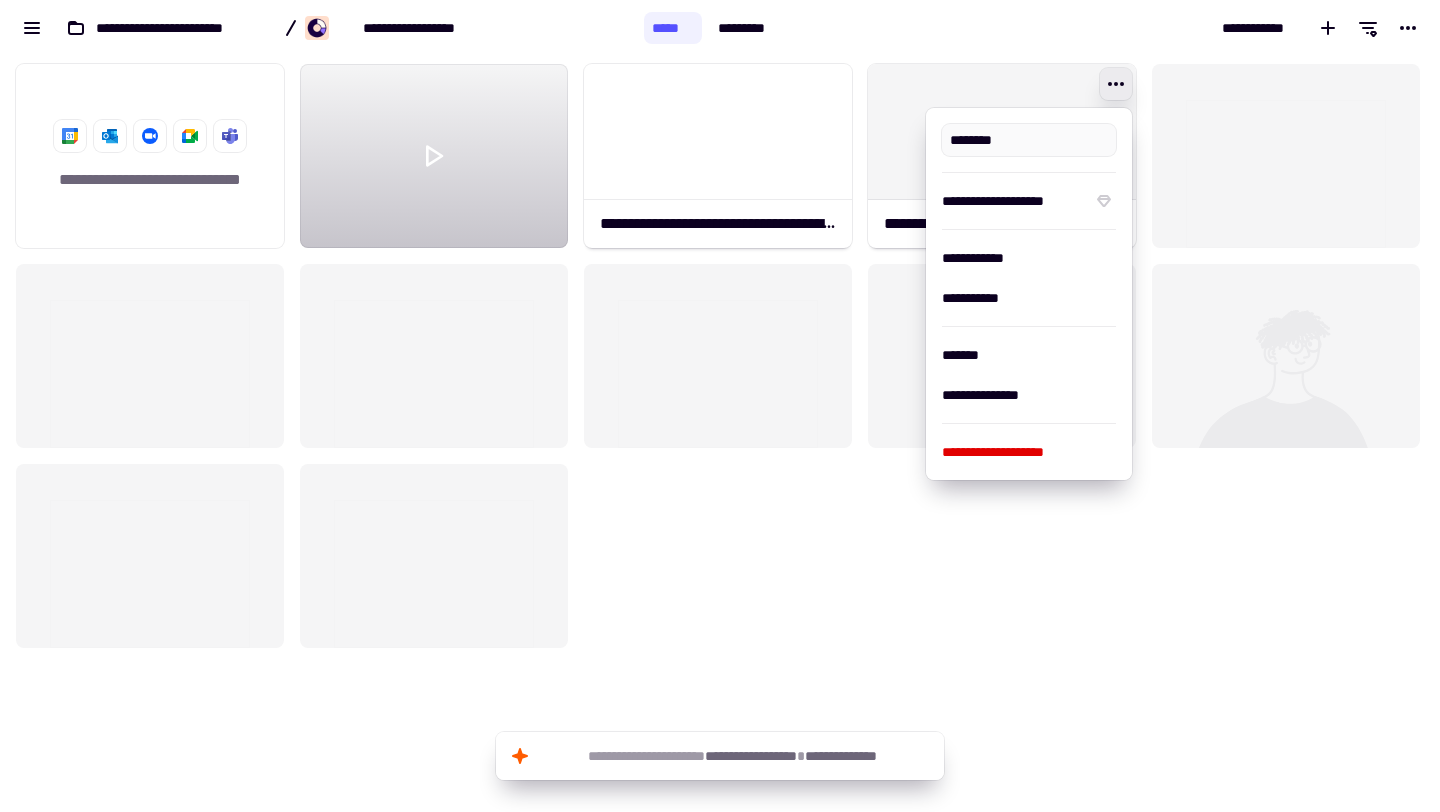 type on "**********" 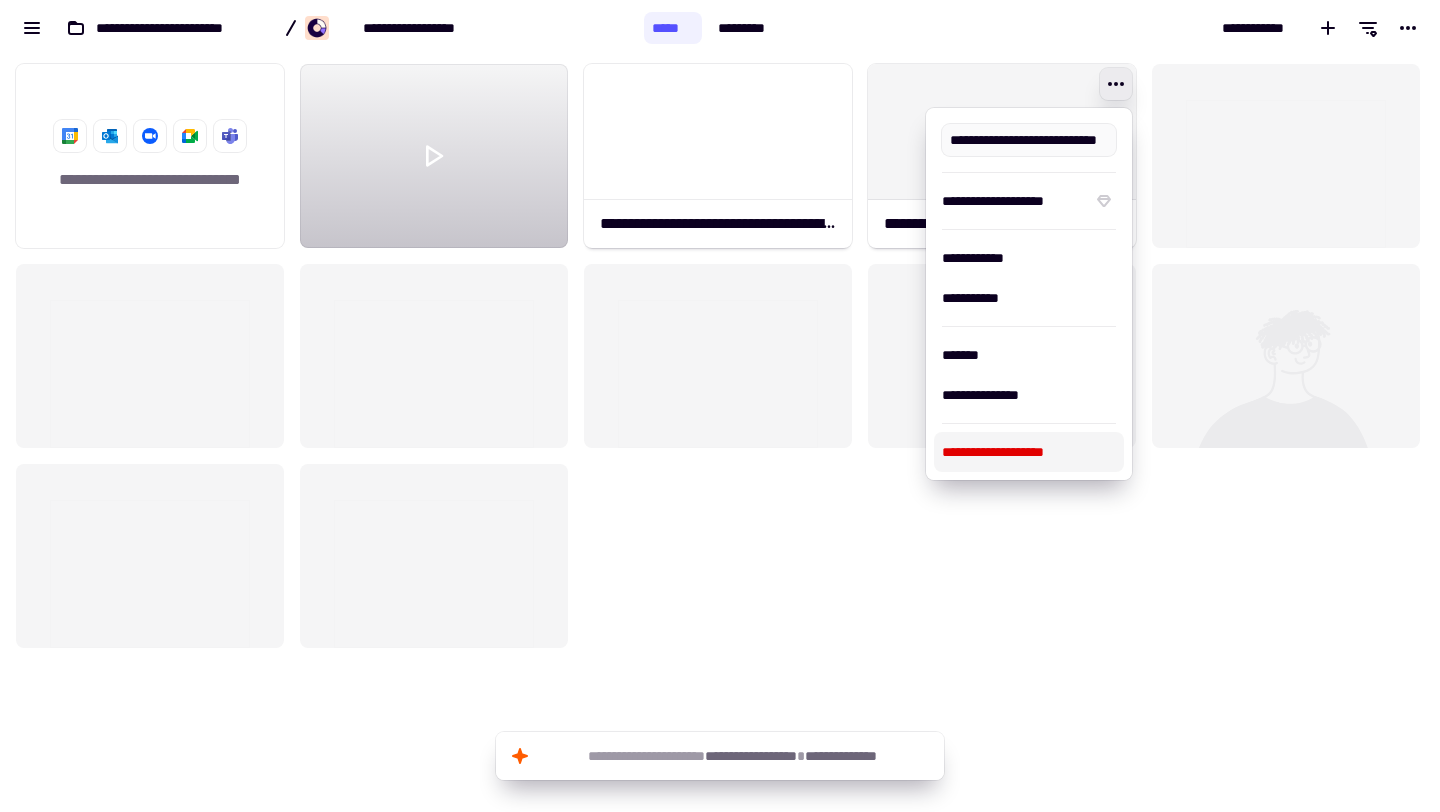 click on "**********" at bounding box center (1029, 452) 